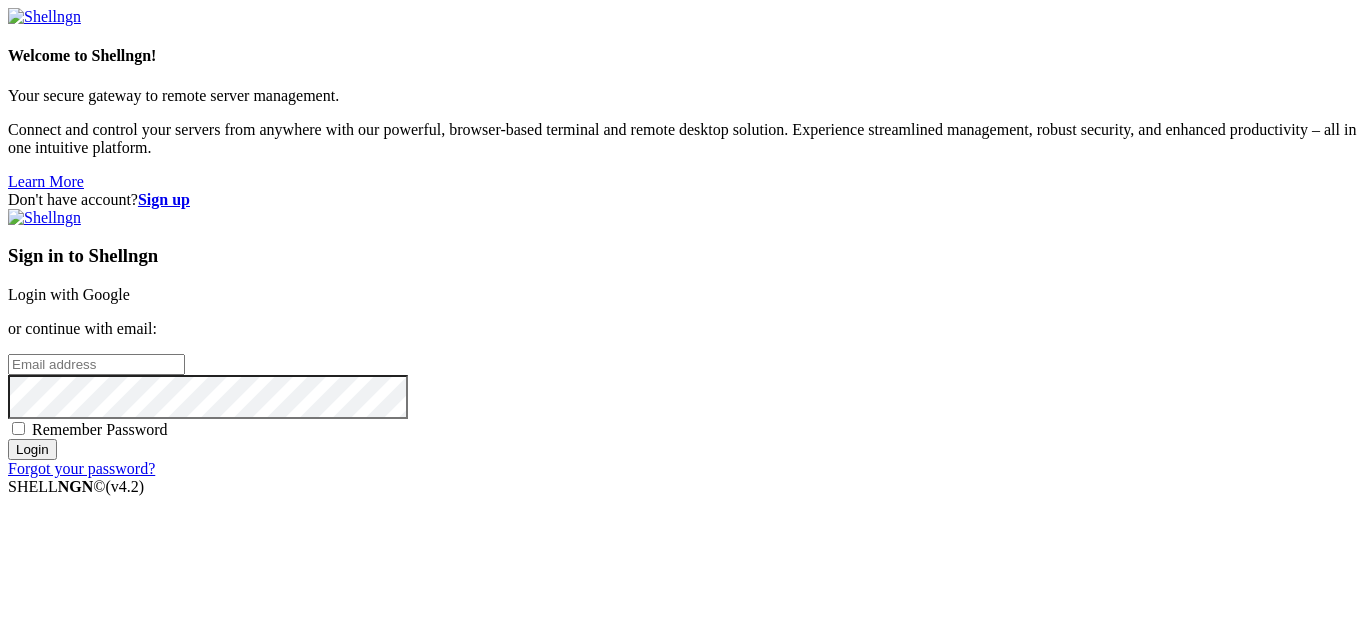 scroll, scrollTop: 0, scrollLeft: 0, axis: both 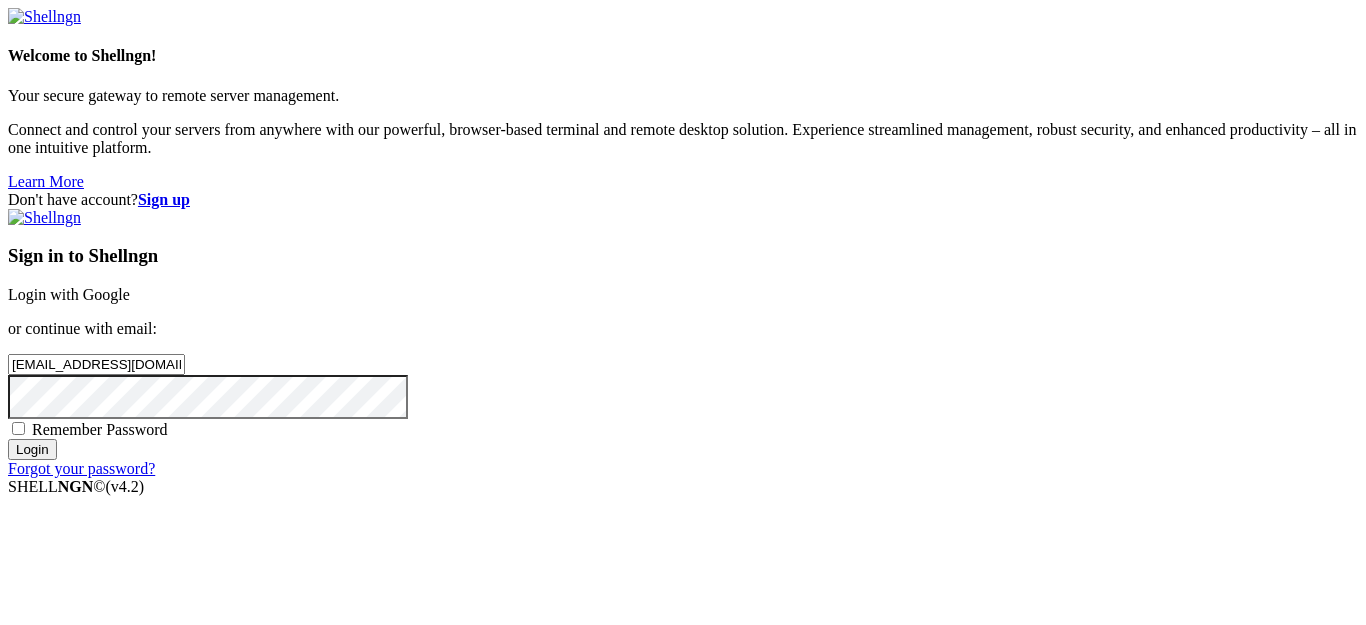click on "Login" at bounding box center [32, 449] 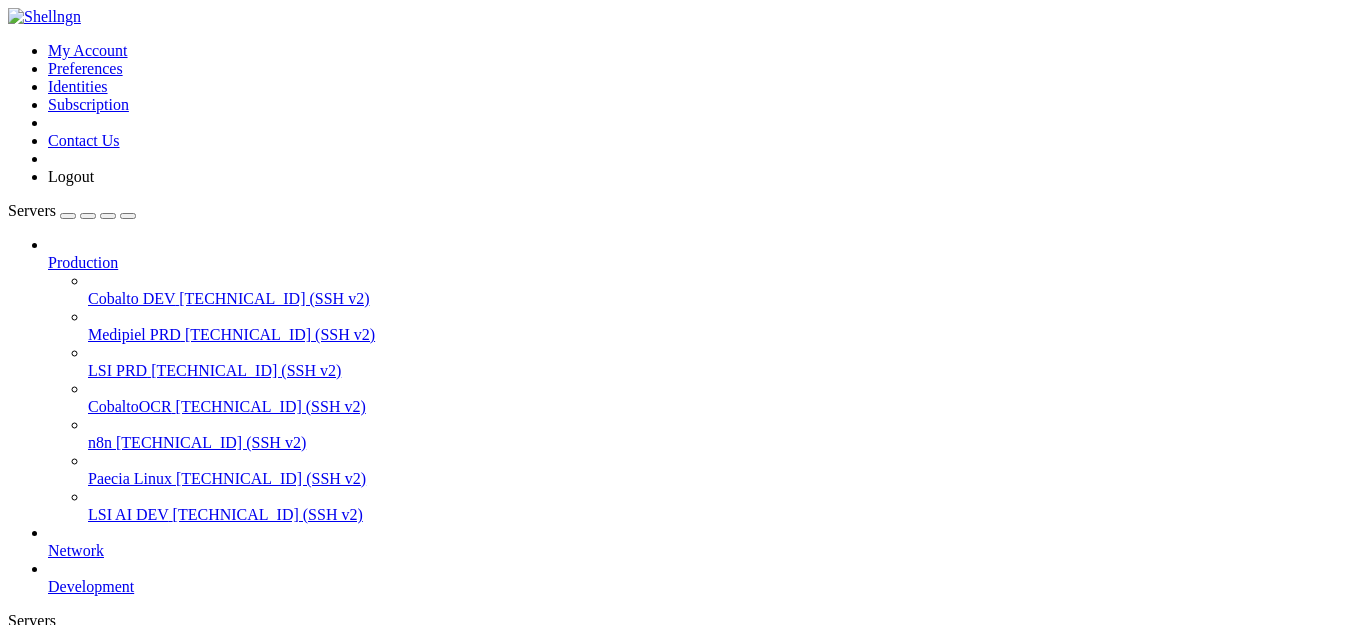click on "  Start a Session
Select a server to start a session via SSH, SFTP, RDP, VNC or Telnet.   -or-
Add Server" at bounding box center [683, 684] 